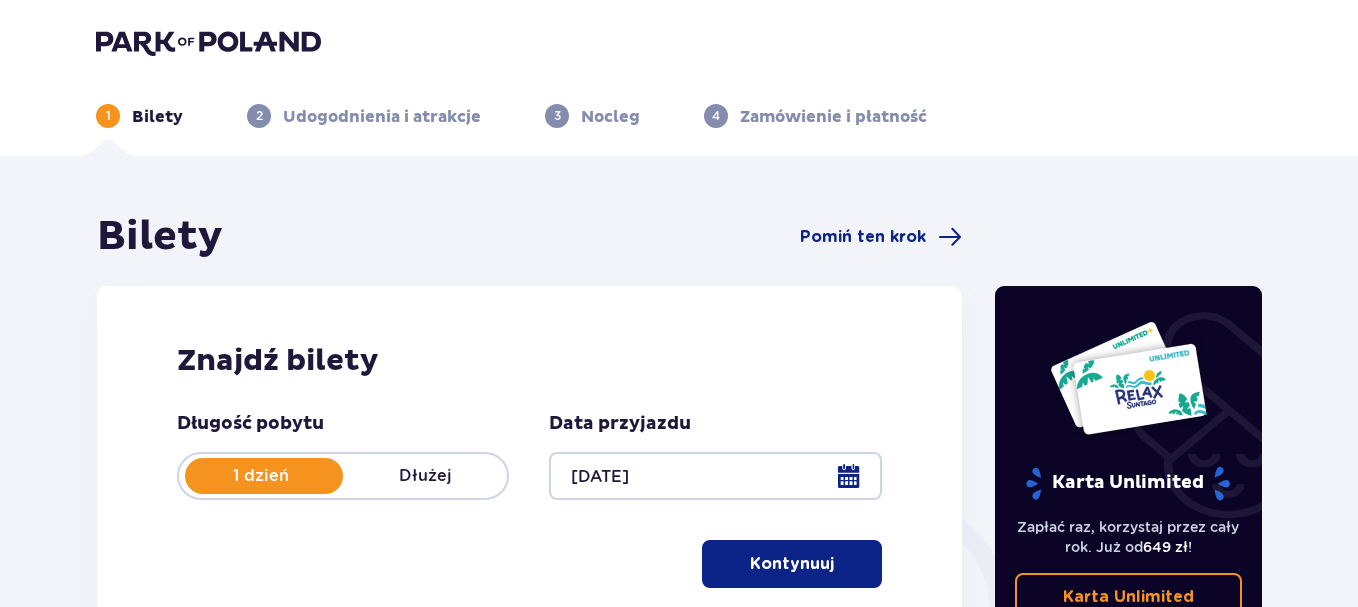 scroll, scrollTop: 0, scrollLeft: 0, axis: both 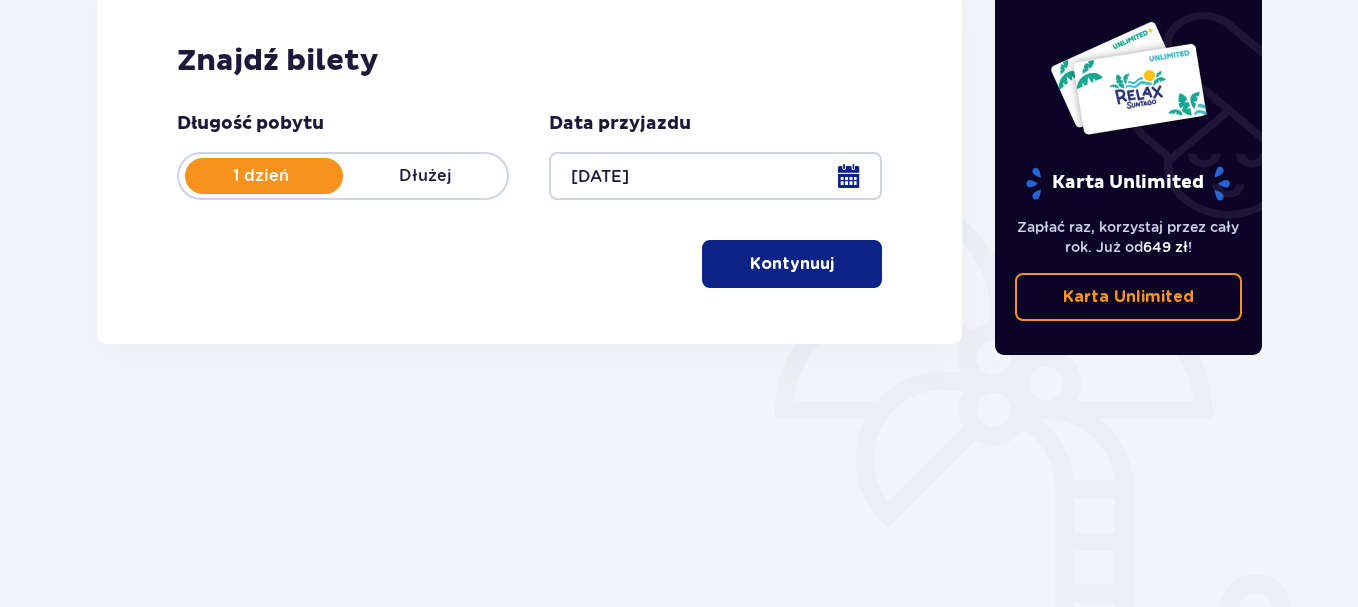 click on "Kontynuuj" at bounding box center (792, 264) 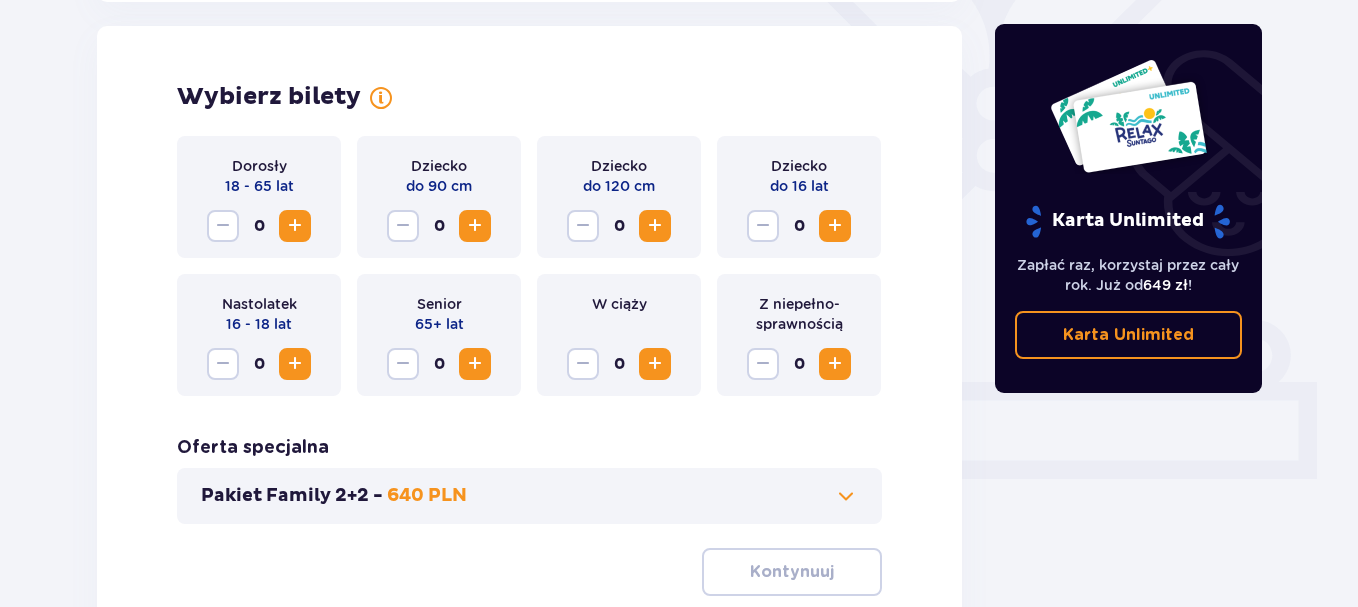 scroll, scrollTop: 556, scrollLeft: 0, axis: vertical 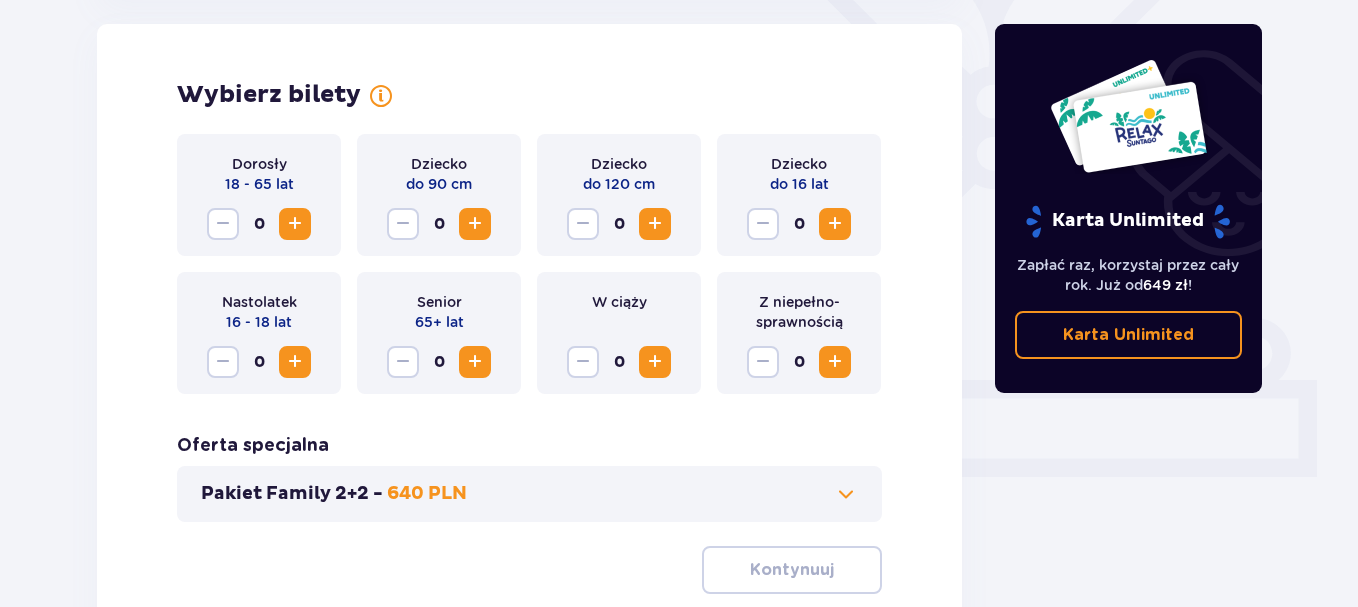 click at bounding box center [295, 224] 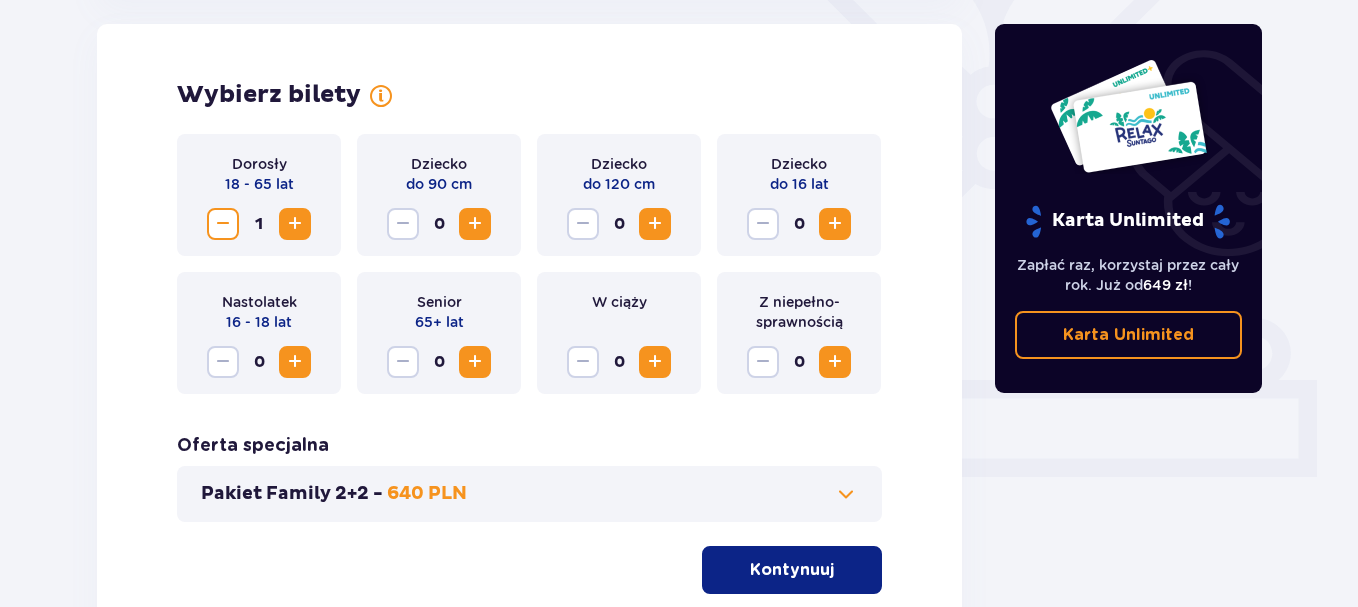click at bounding box center (835, 224) 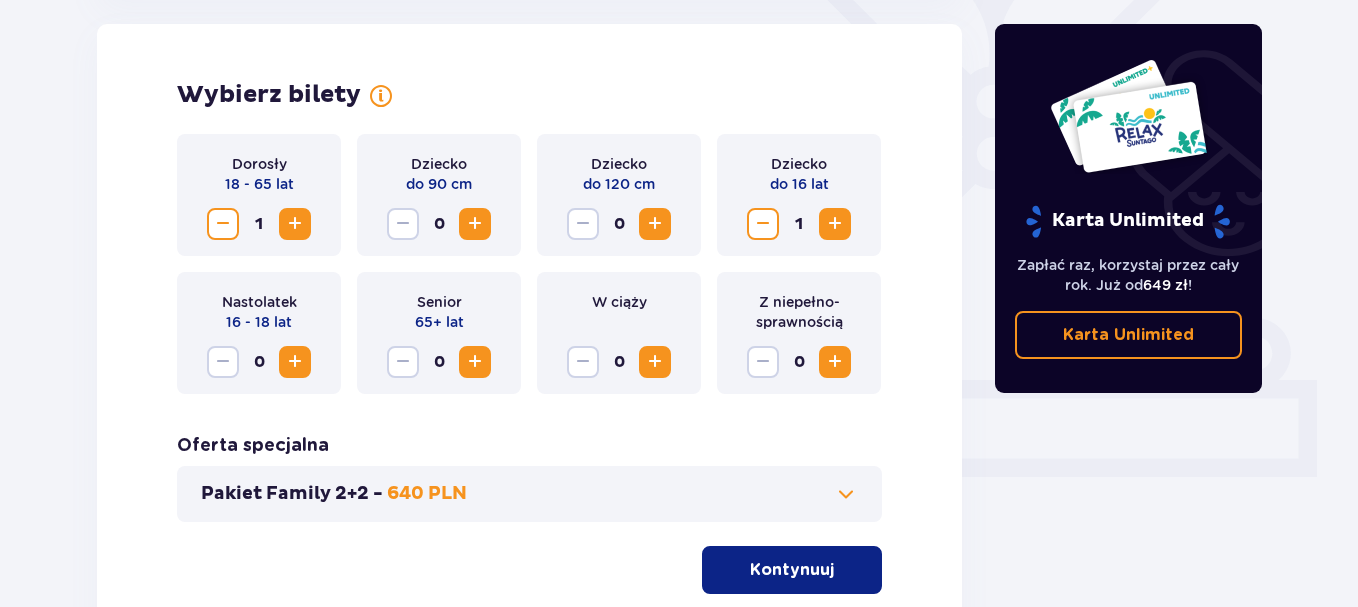 click at bounding box center (835, 224) 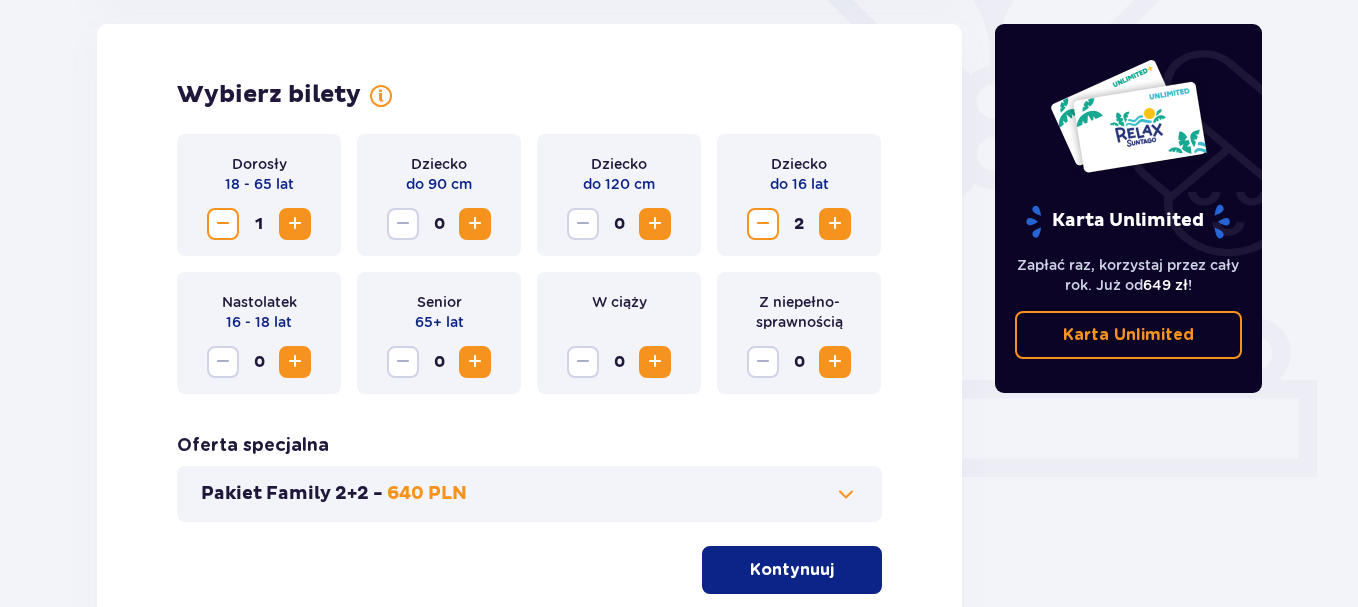 click at bounding box center (835, 224) 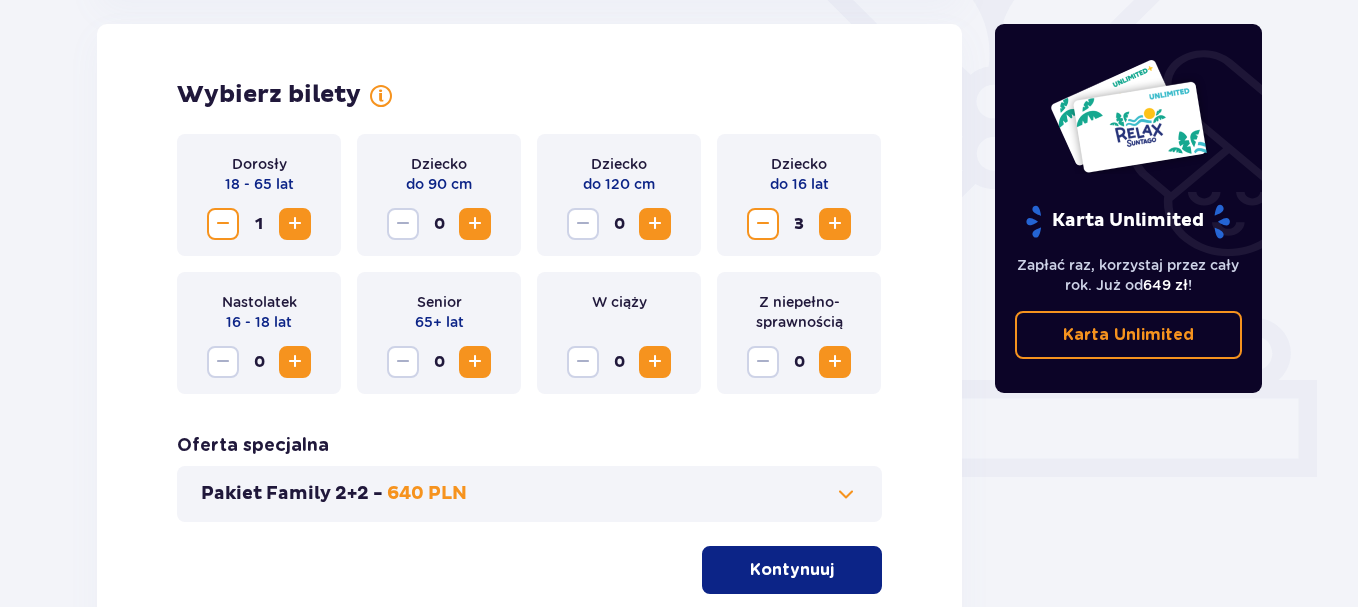 click on "Kontynuuj" at bounding box center (792, 570) 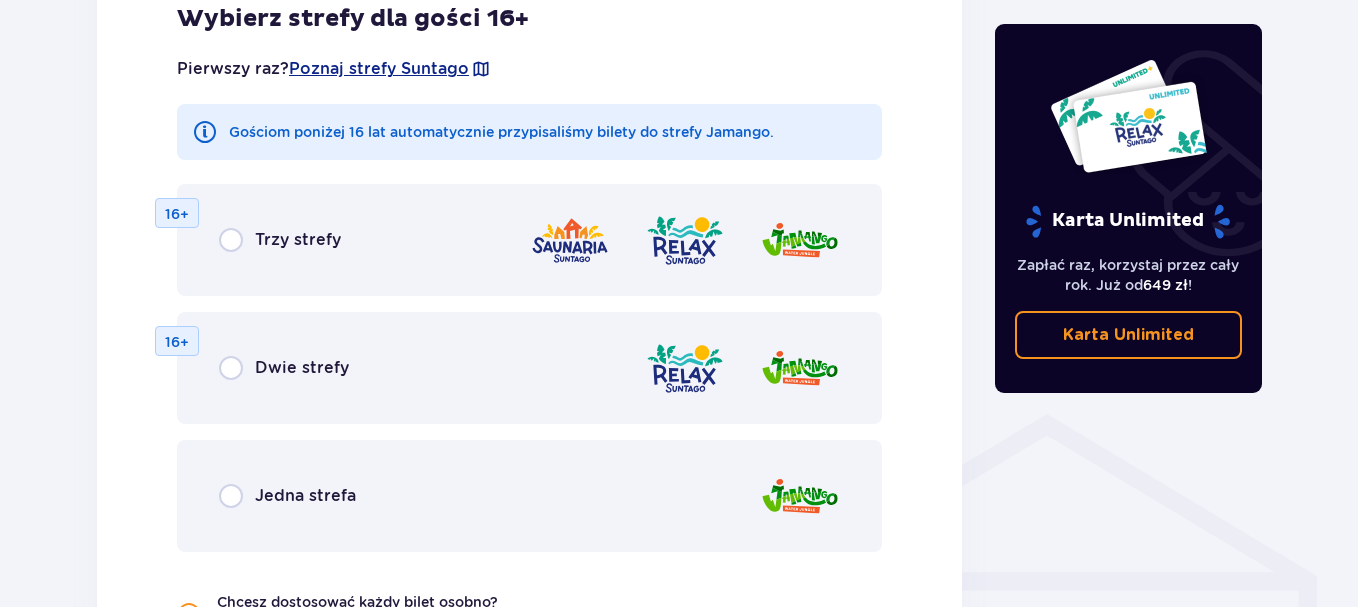 scroll, scrollTop: 1310, scrollLeft: 0, axis: vertical 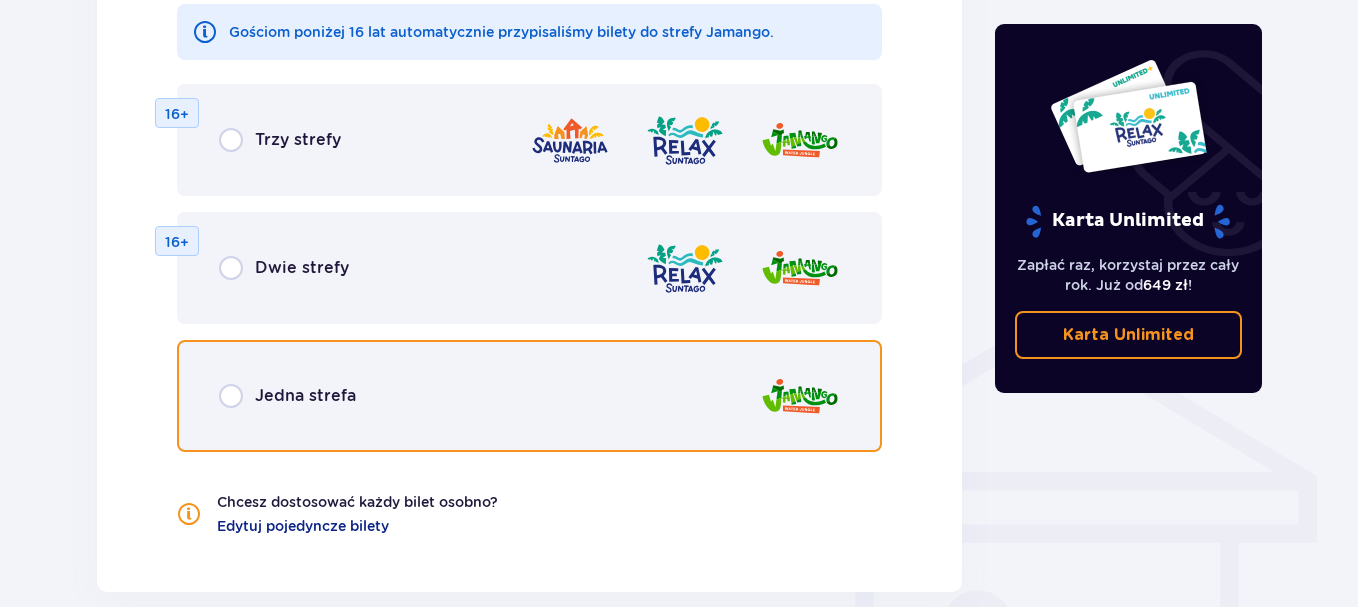 click at bounding box center [231, 396] 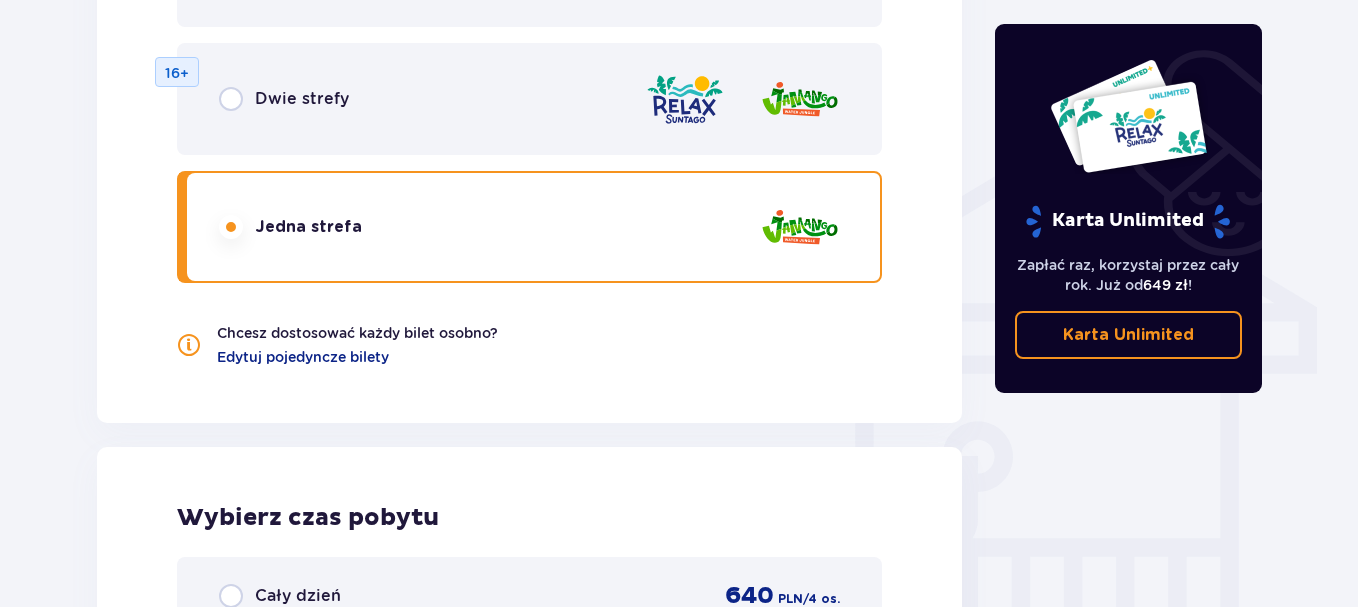 scroll, scrollTop: 1478, scrollLeft: 0, axis: vertical 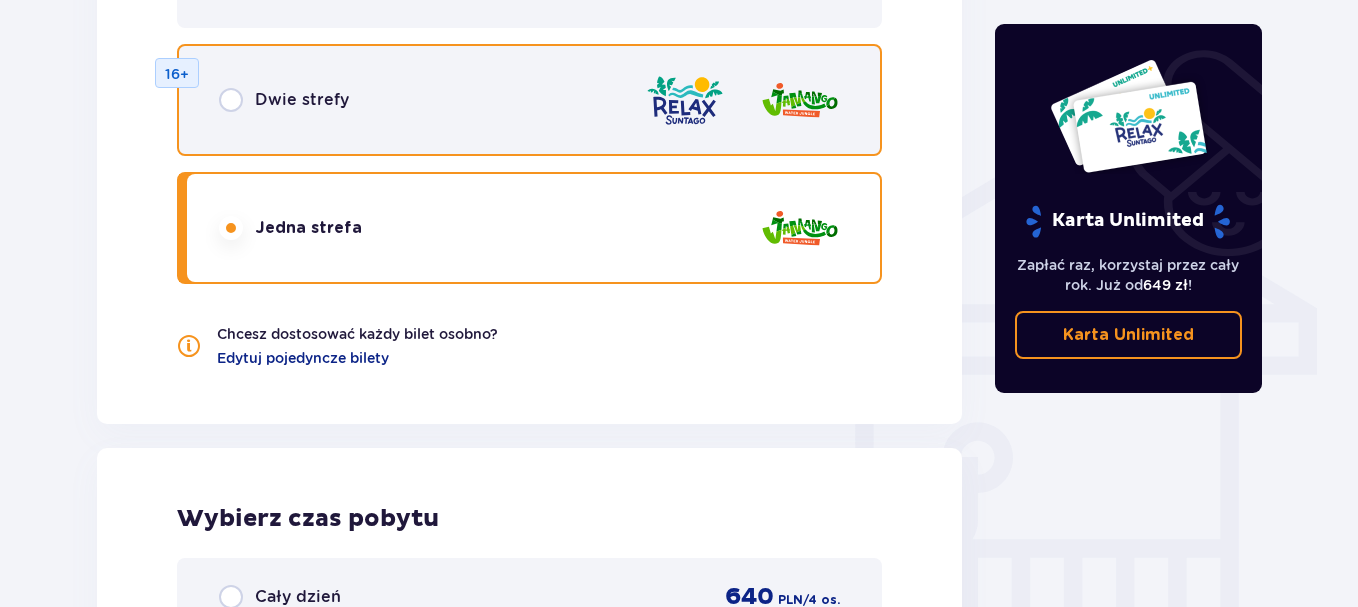 click at bounding box center (231, 100) 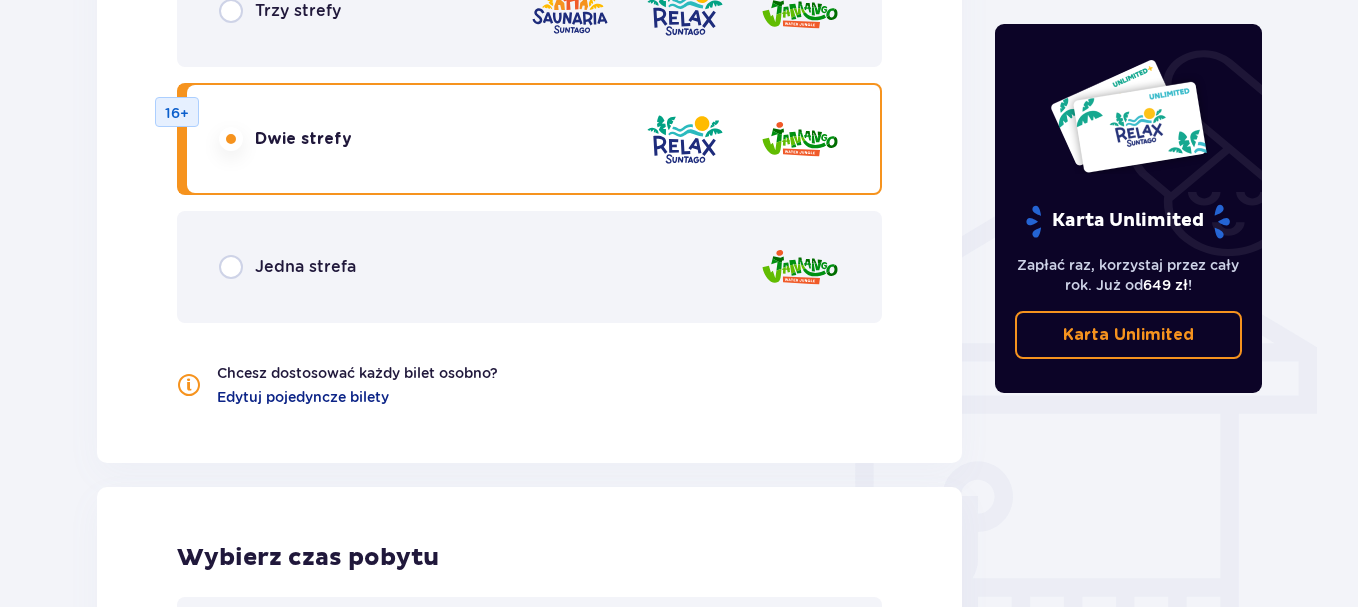 scroll, scrollTop: 1378, scrollLeft: 0, axis: vertical 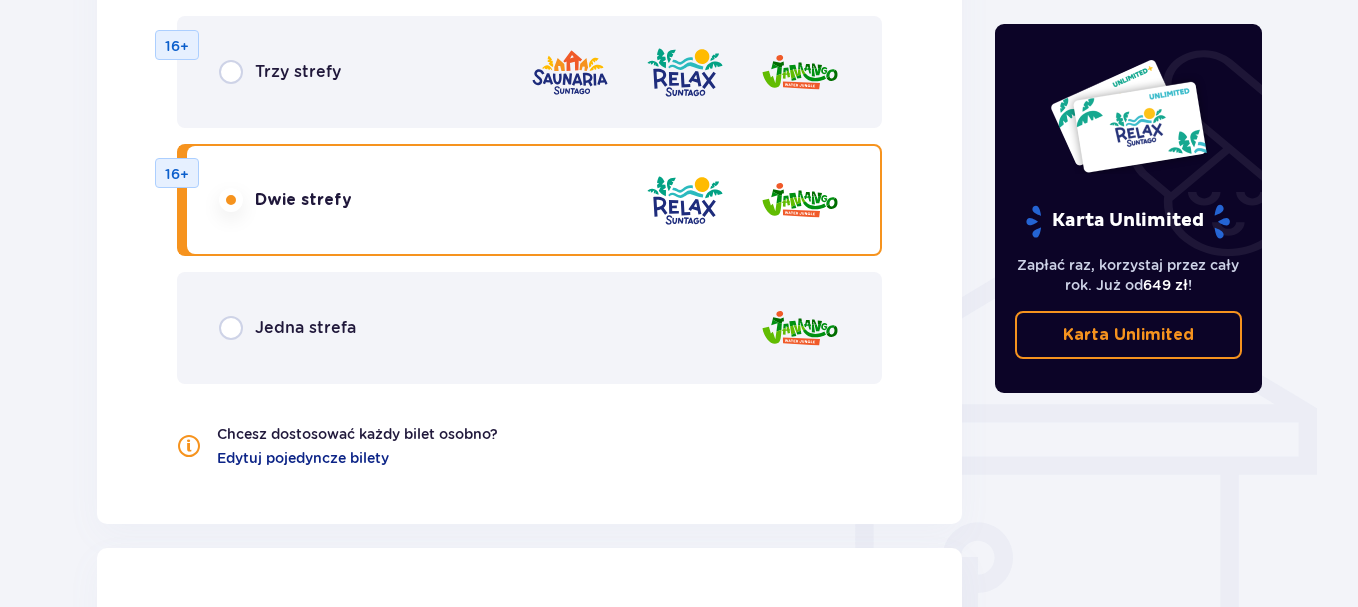click on "Trzy strefy" at bounding box center [280, 72] 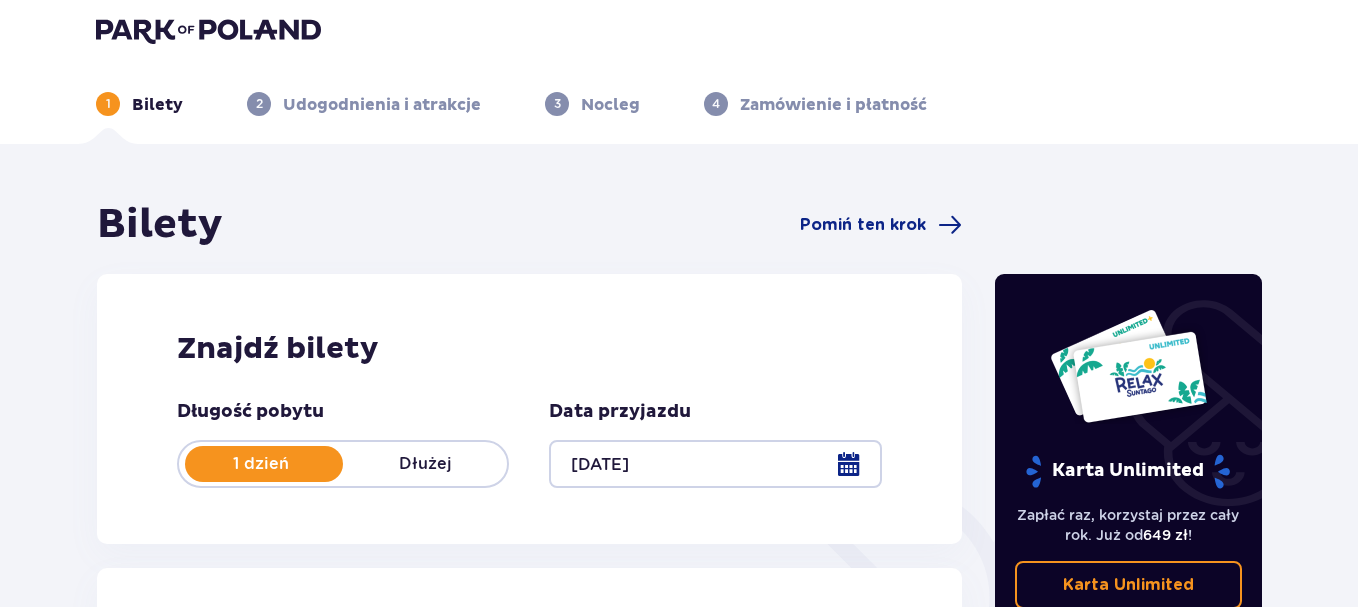scroll, scrollTop: 0, scrollLeft: 0, axis: both 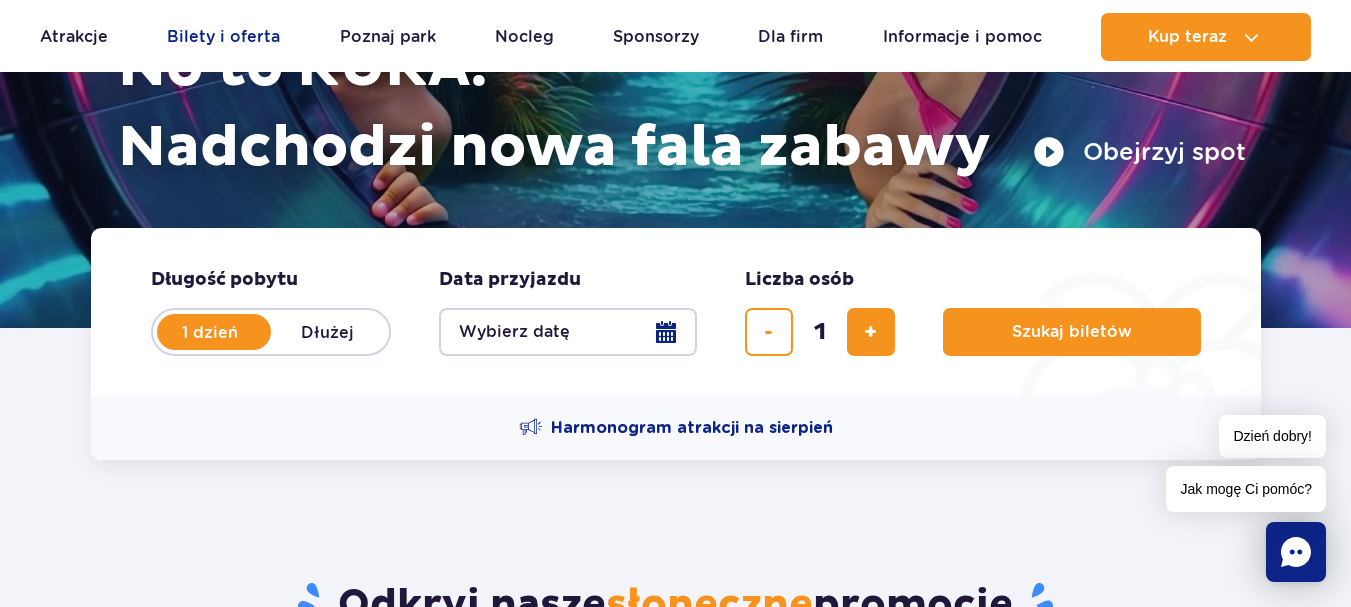 click on "Bilety i oferta" at bounding box center (223, 37) 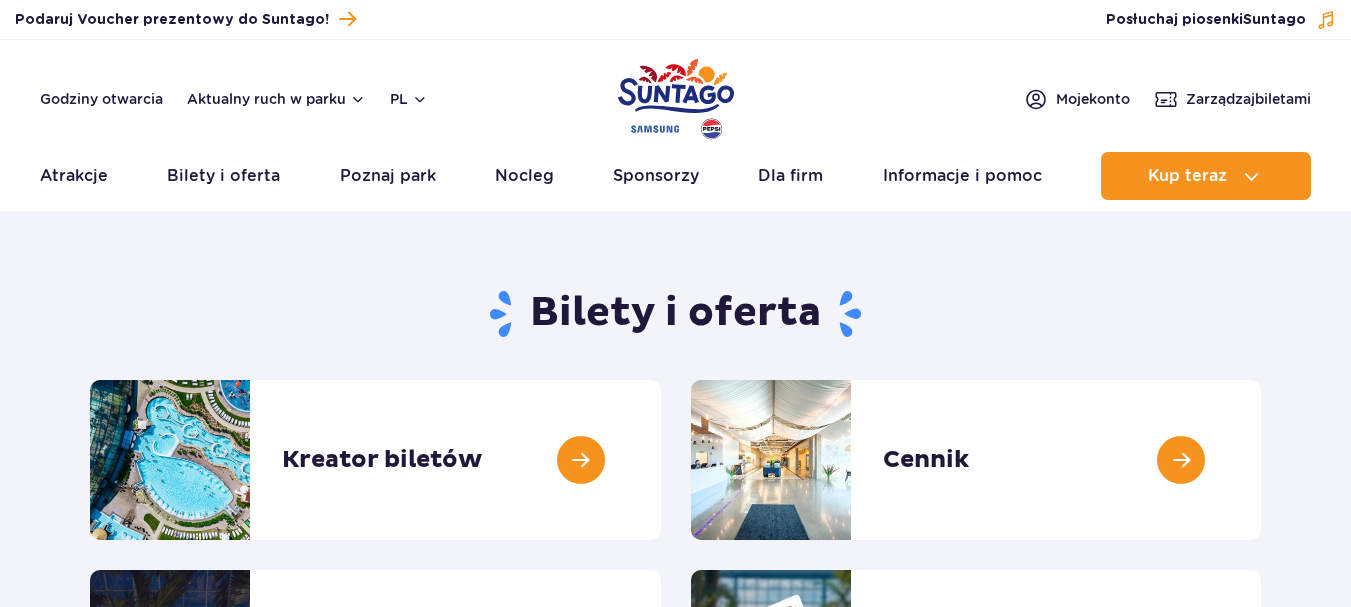 scroll, scrollTop: 0, scrollLeft: 0, axis: both 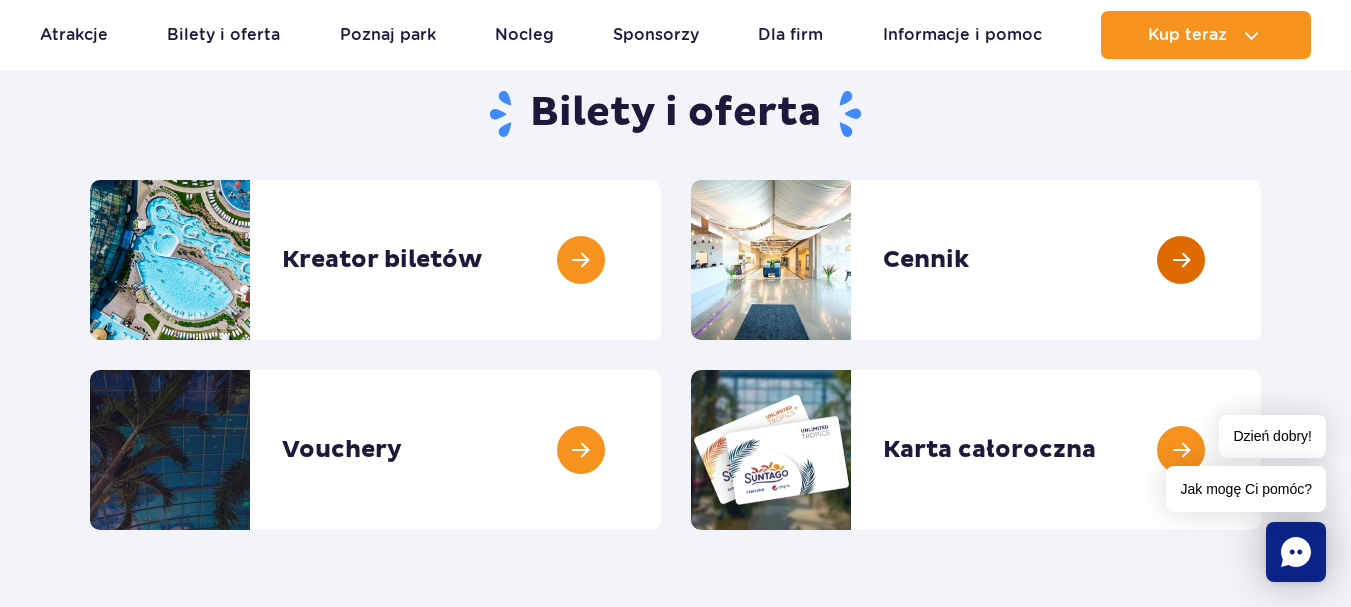 click at bounding box center [1261, 260] 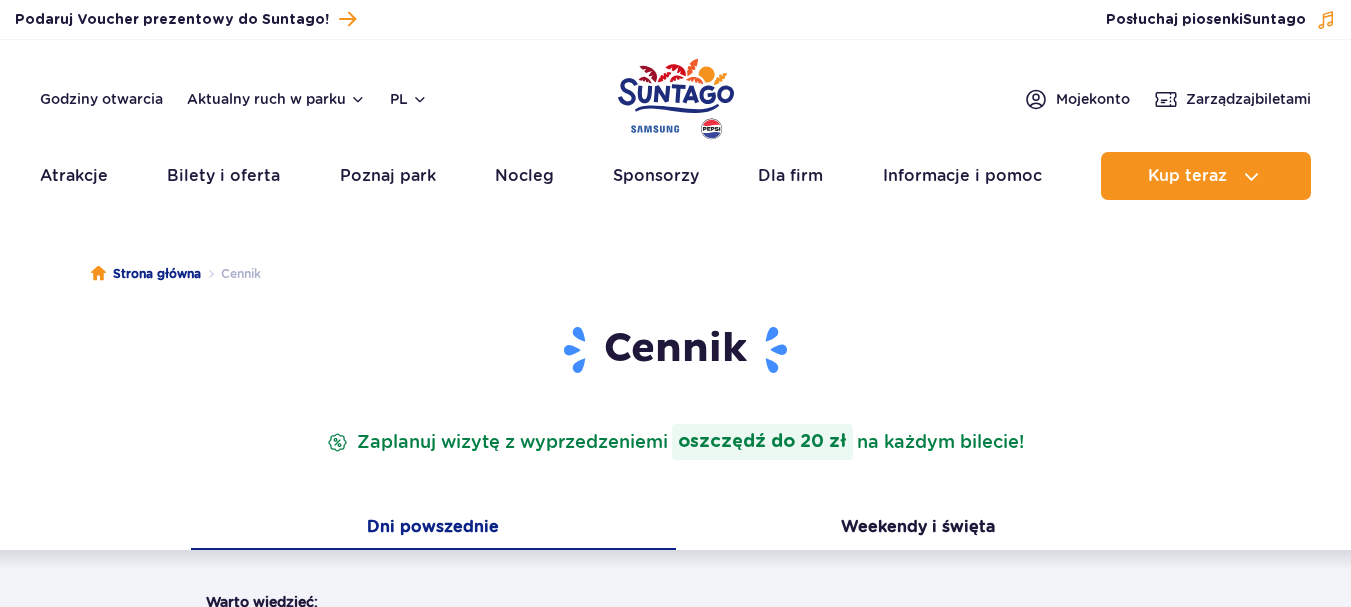 scroll, scrollTop: 0, scrollLeft: 0, axis: both 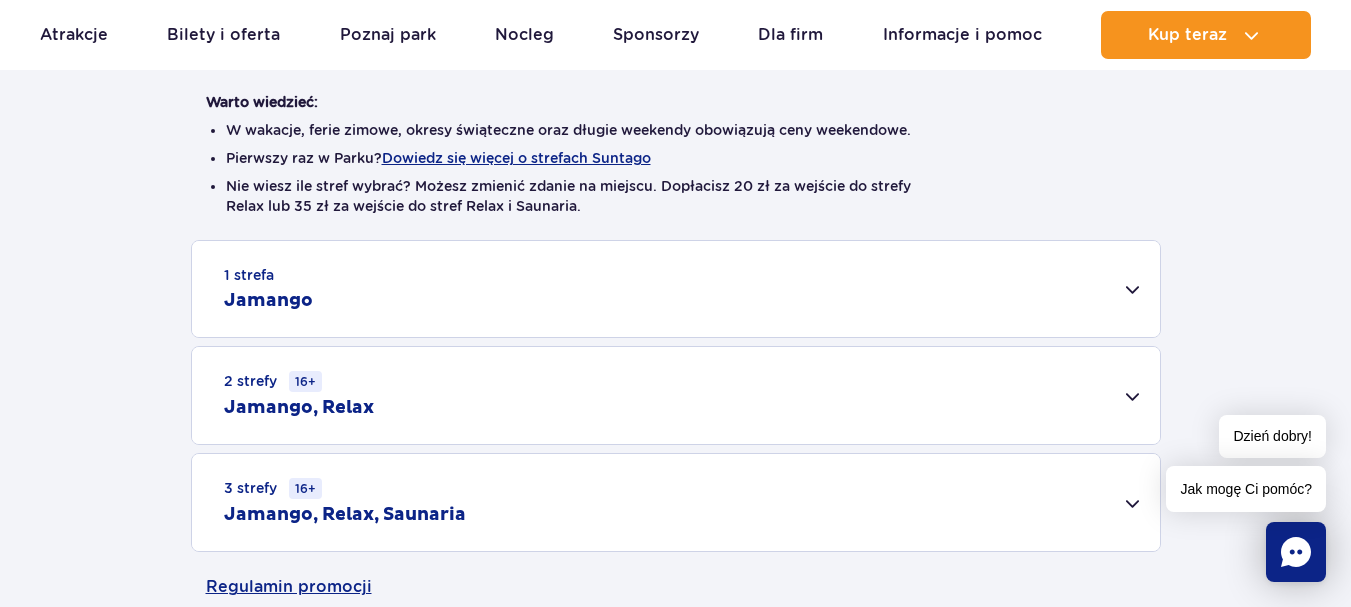 click on "1 strefa
Jamango" at bounding box center (676, 289) 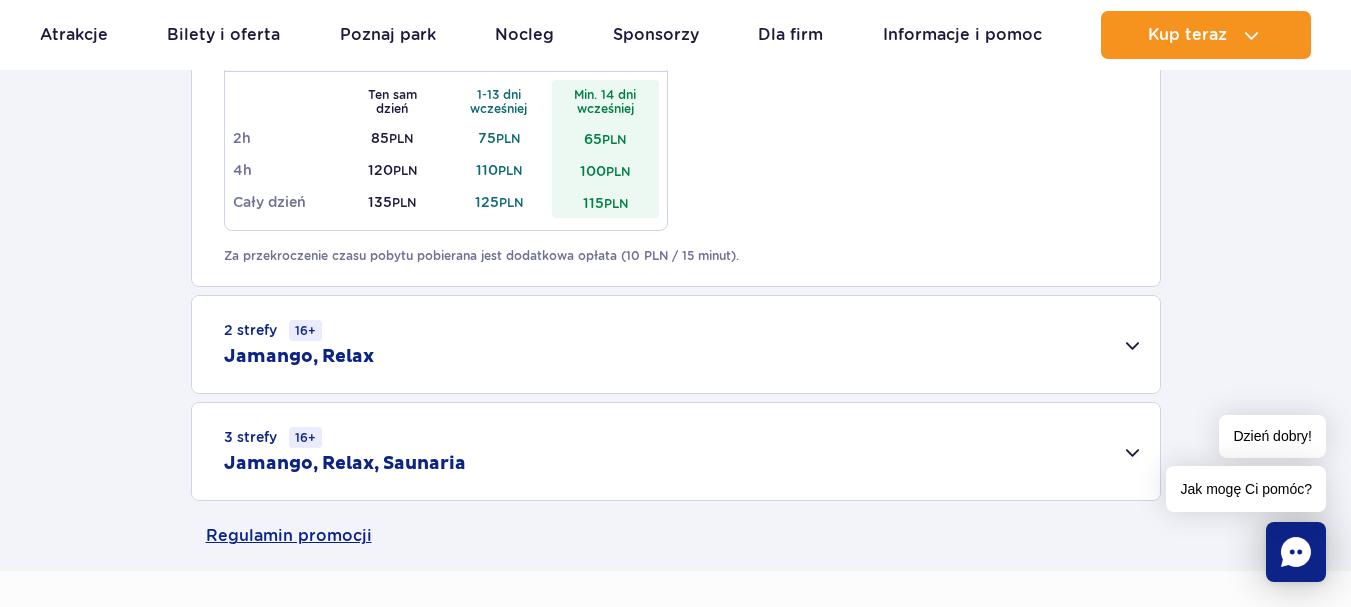 scroll, scrollTop: 1300, scrollLeft: 0, axis: vertical 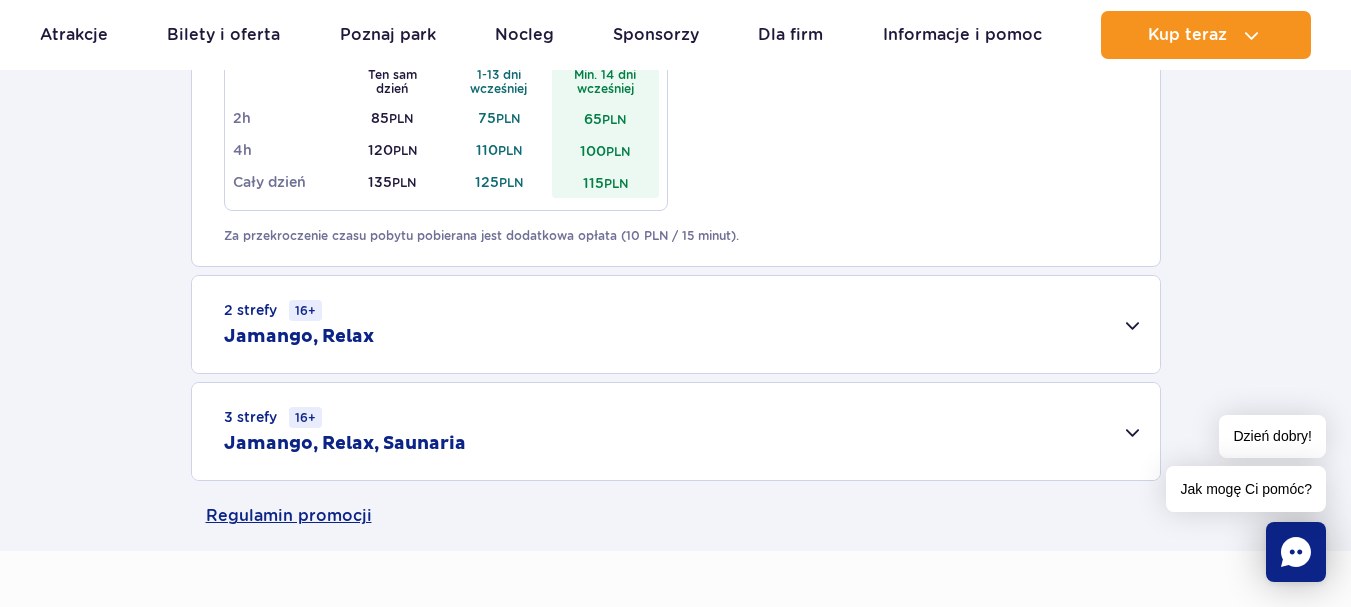 click on "2 strefy  16+
Jamango, Relax" at bounding box center [676, 324] 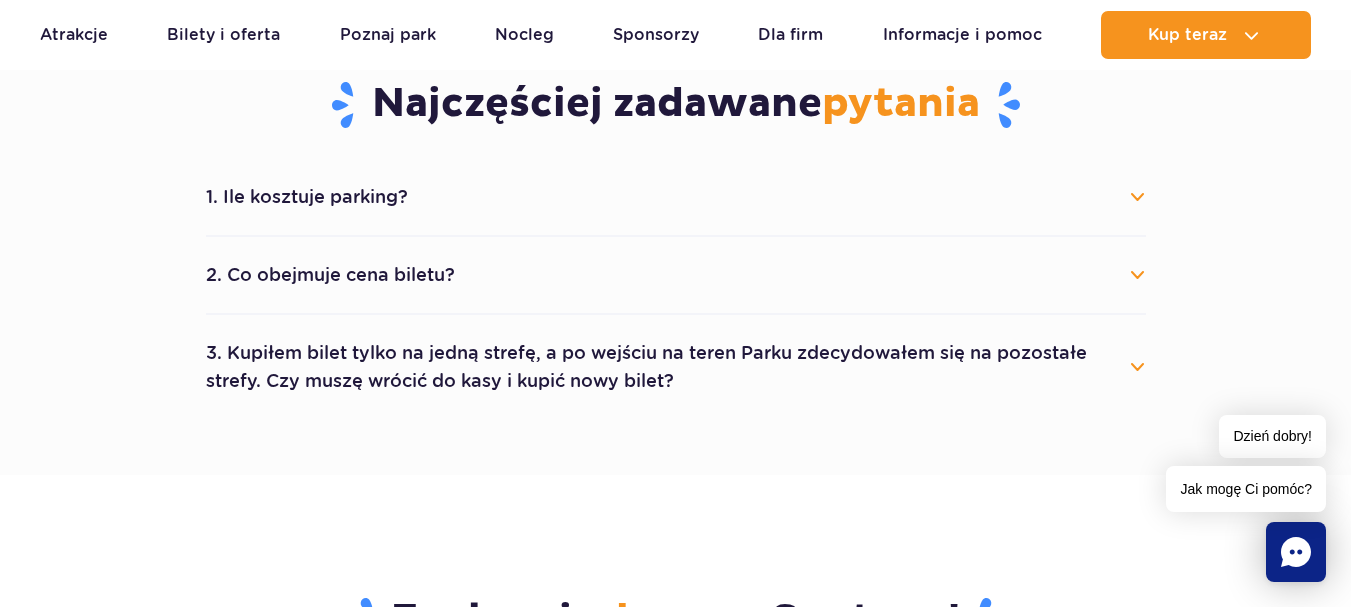 scroll, scrollTop: 2100, scrollLeft: 0, axis: vertical 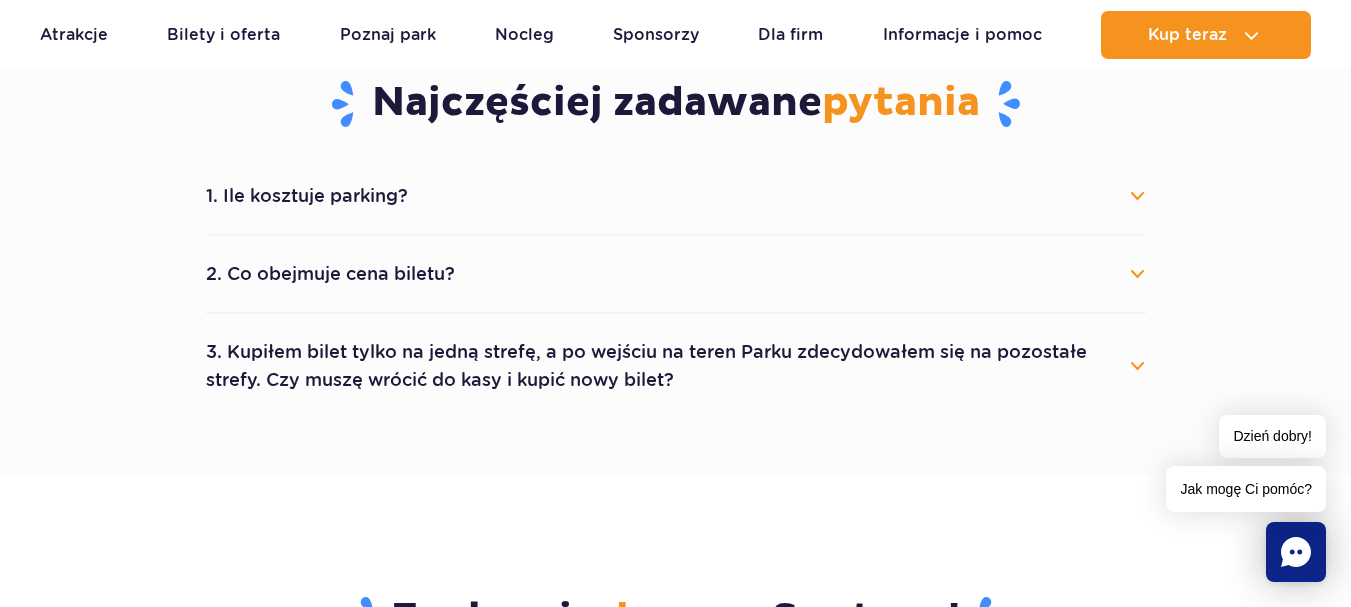 click on "2. Co obejmuje cena biletu?" at bounding box center [676, 274] 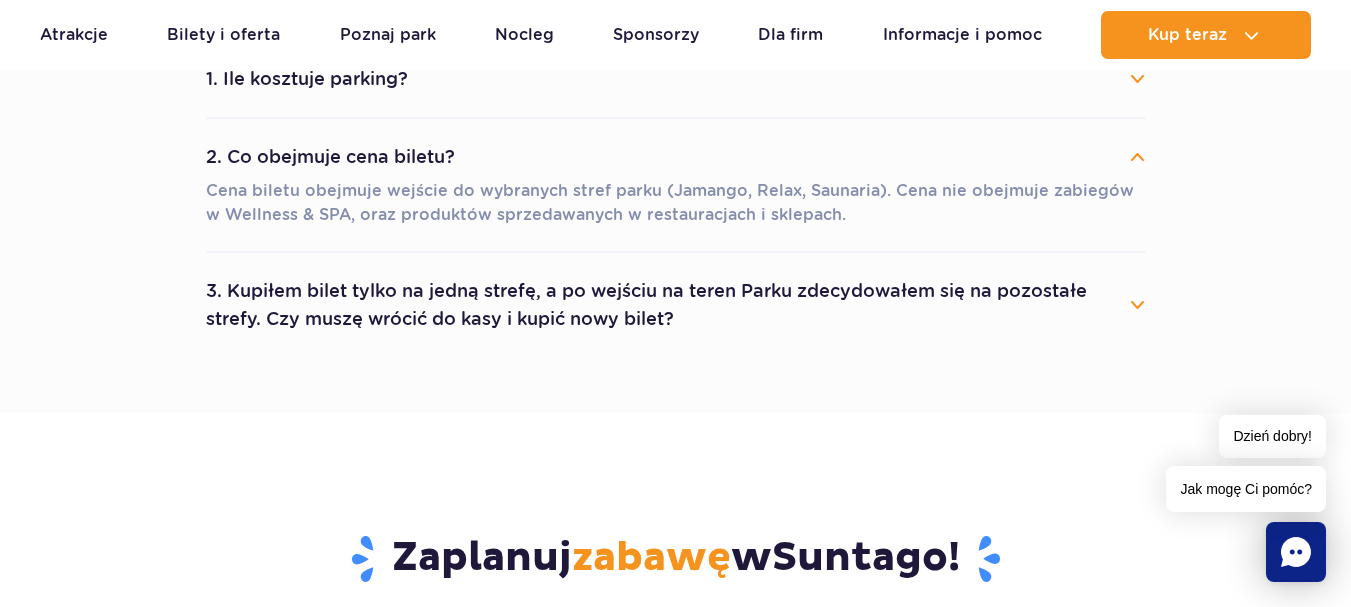 scroll, scrollTop: 2000, scrollLeft: 0, axis: vertical 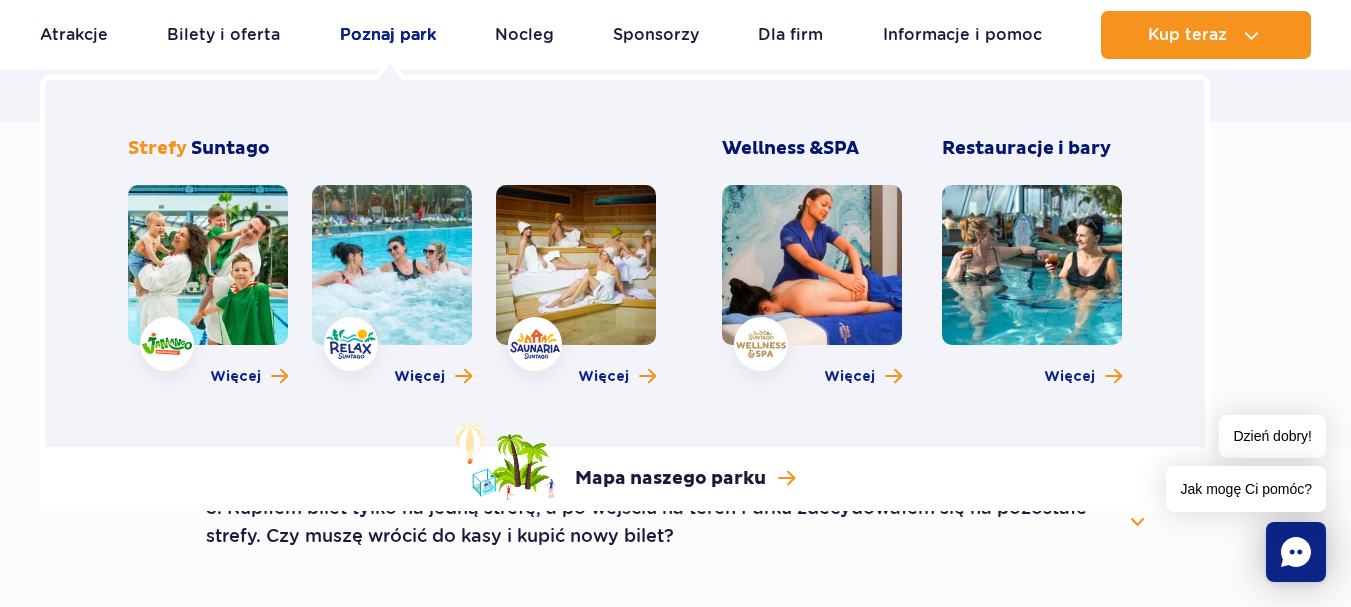 click on "Poznaj park" at bounding box center (388, 35) 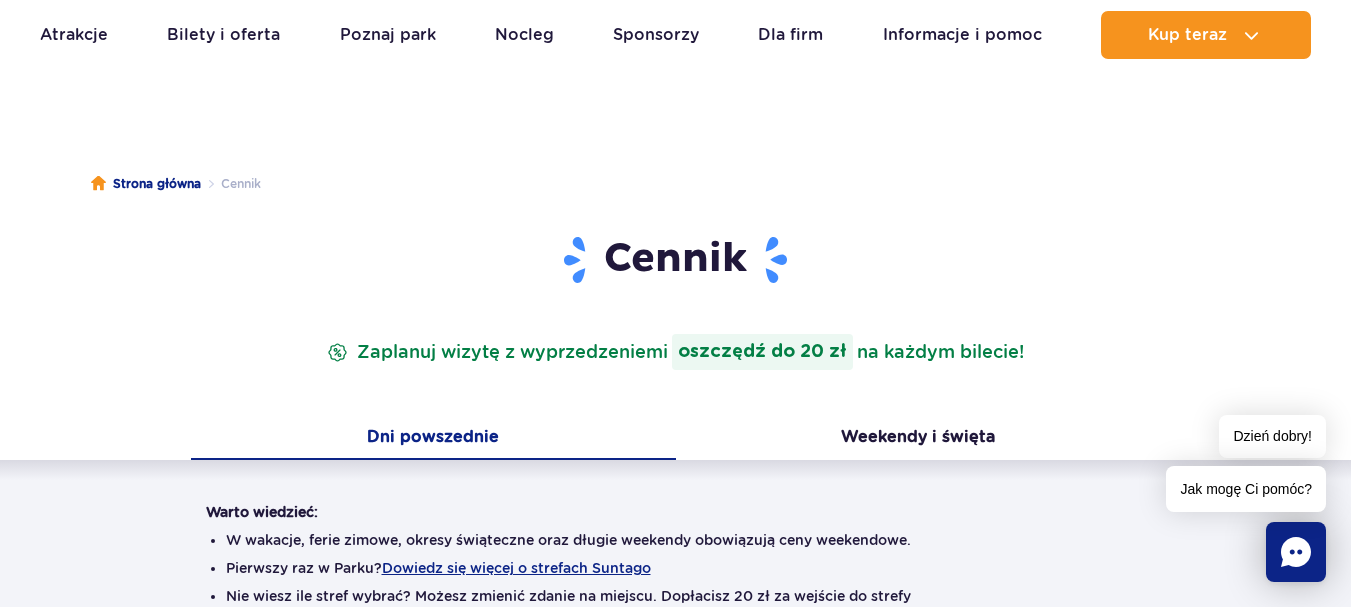 scroll, scrollTop: 0, scrollLeft: 0, axis: both 